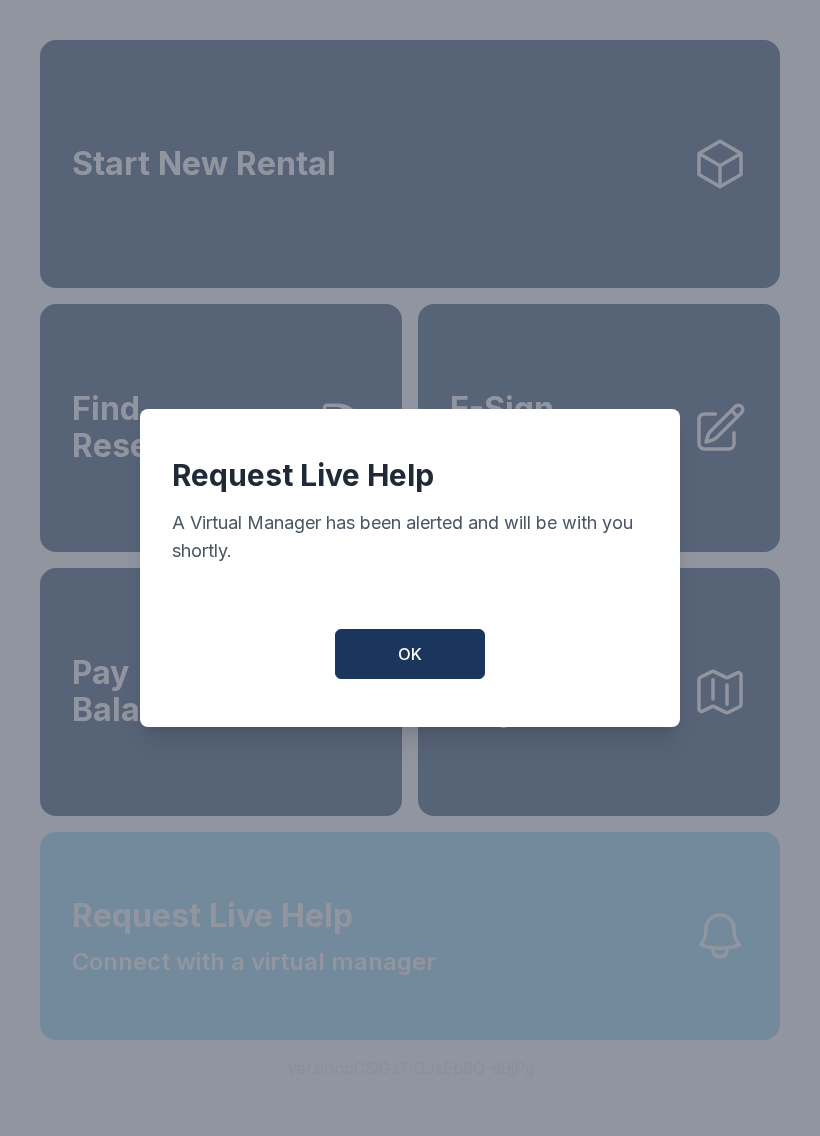 scroll, scrollTop: 0, scrollLeft: 0, axis: both 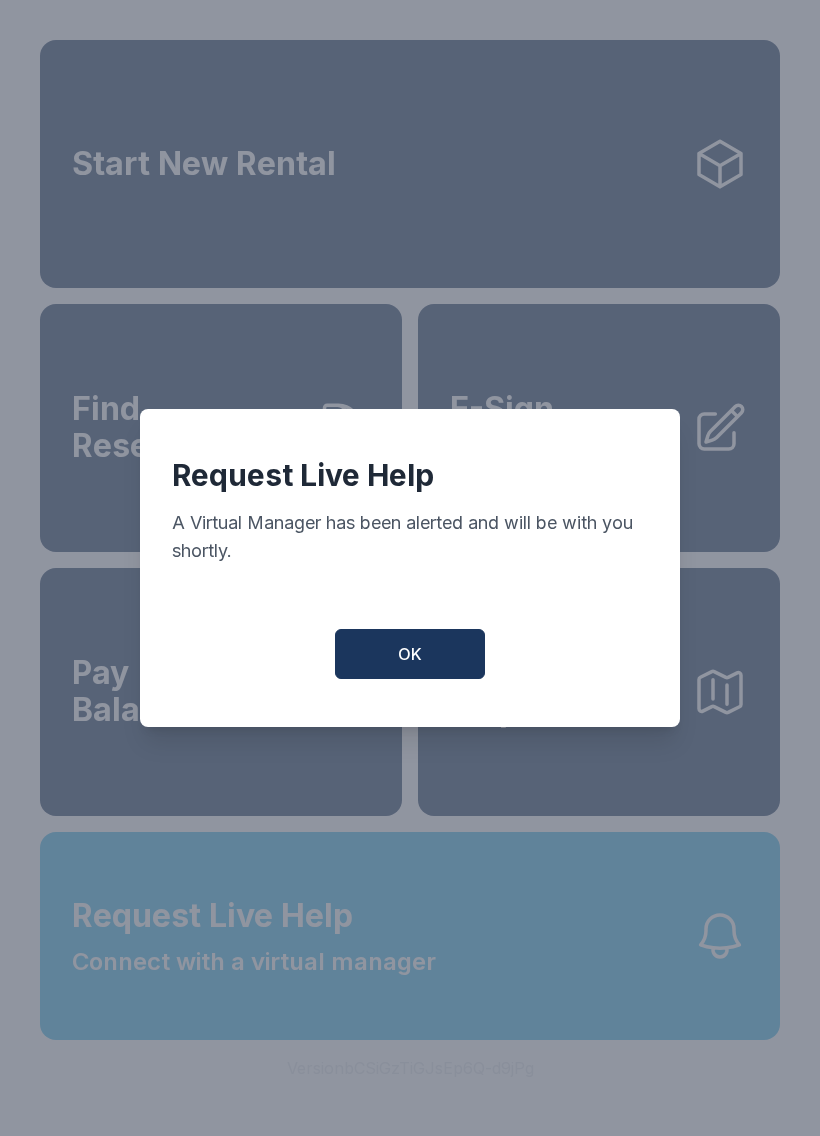 click on "OK" at bounding box center [410, 654] 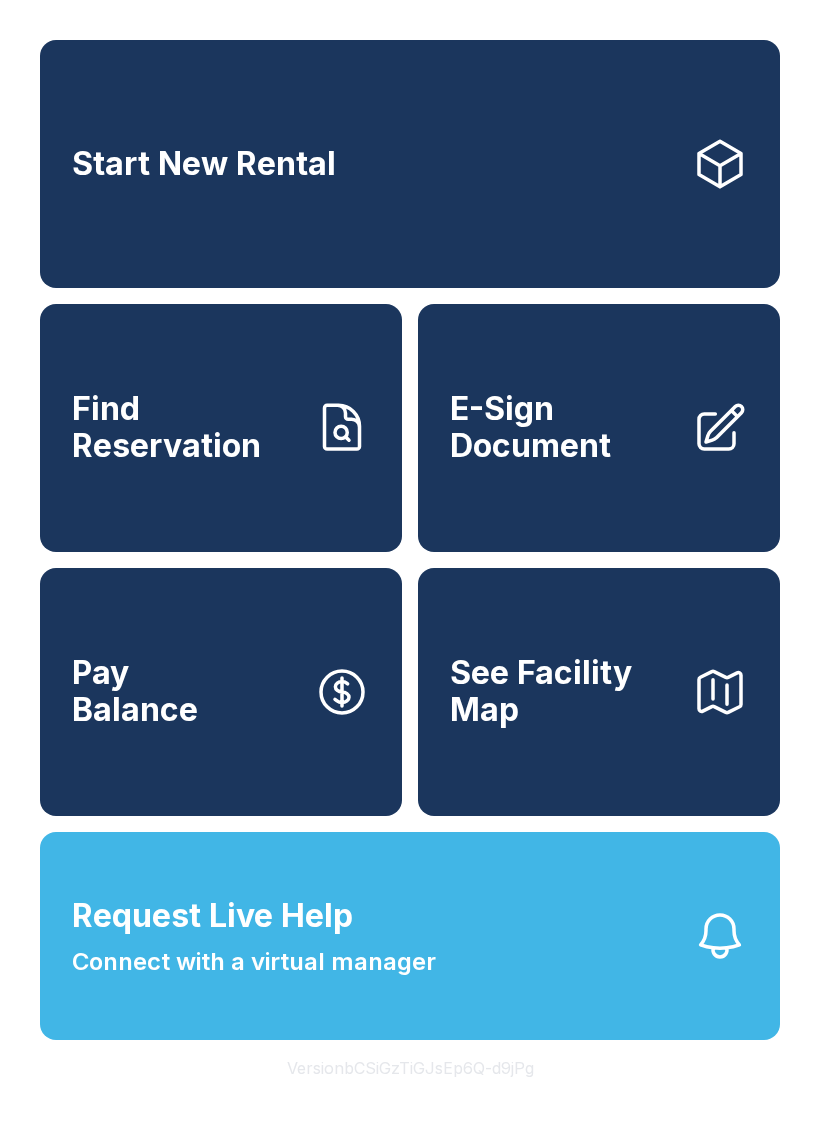 click on "Find Reservation" at bounding box center (185, 427) 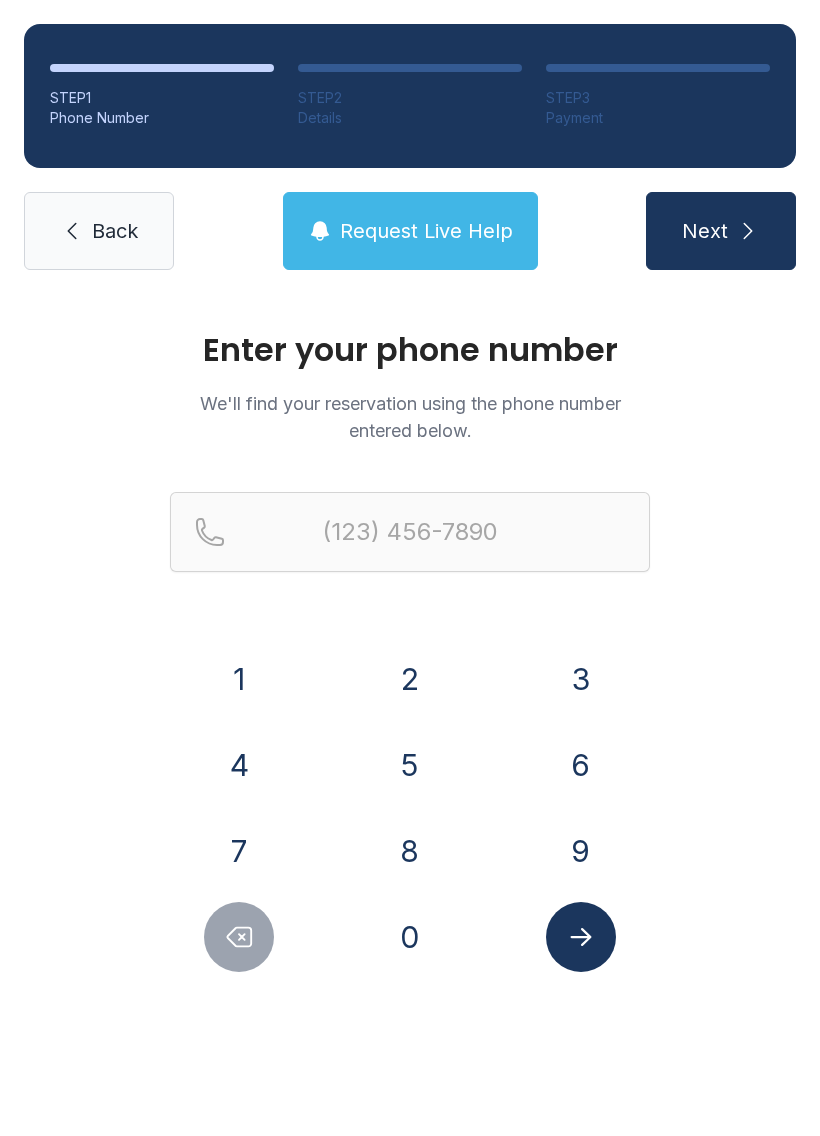 click on "9" at bounding box center [239, 679] 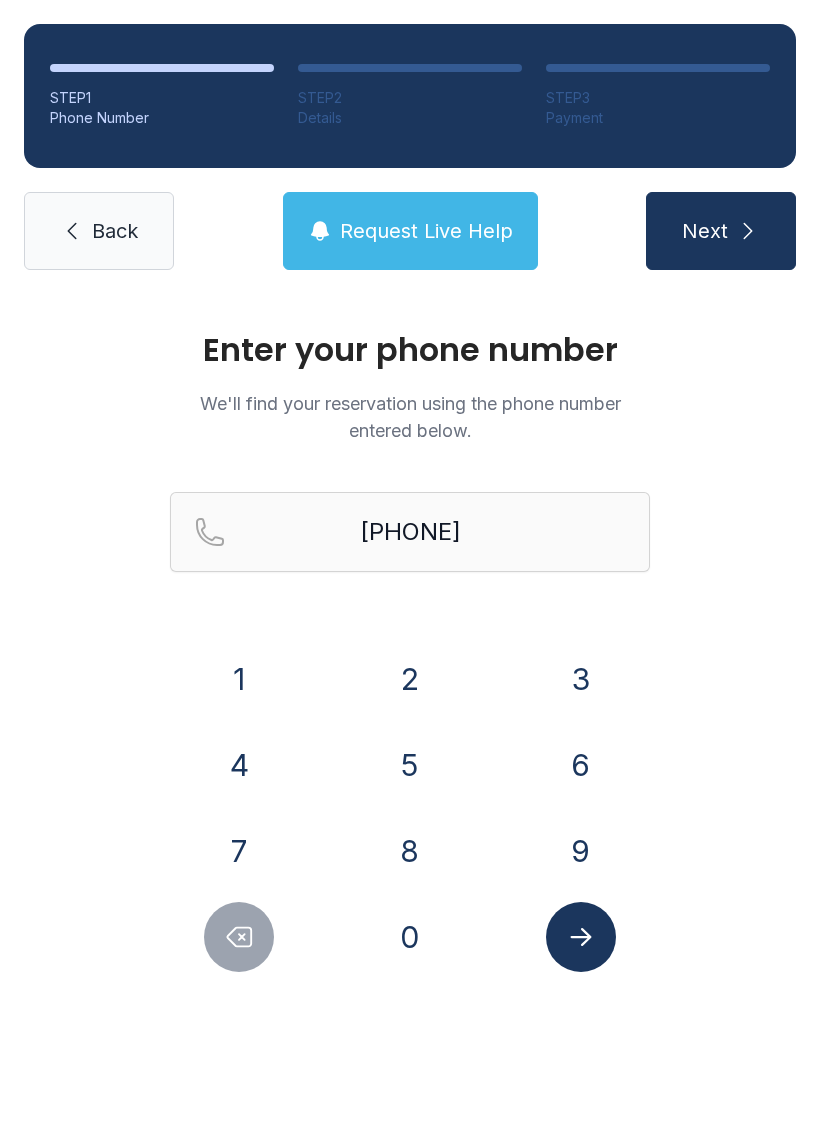 click on "1" at bounding box center [239, 679] 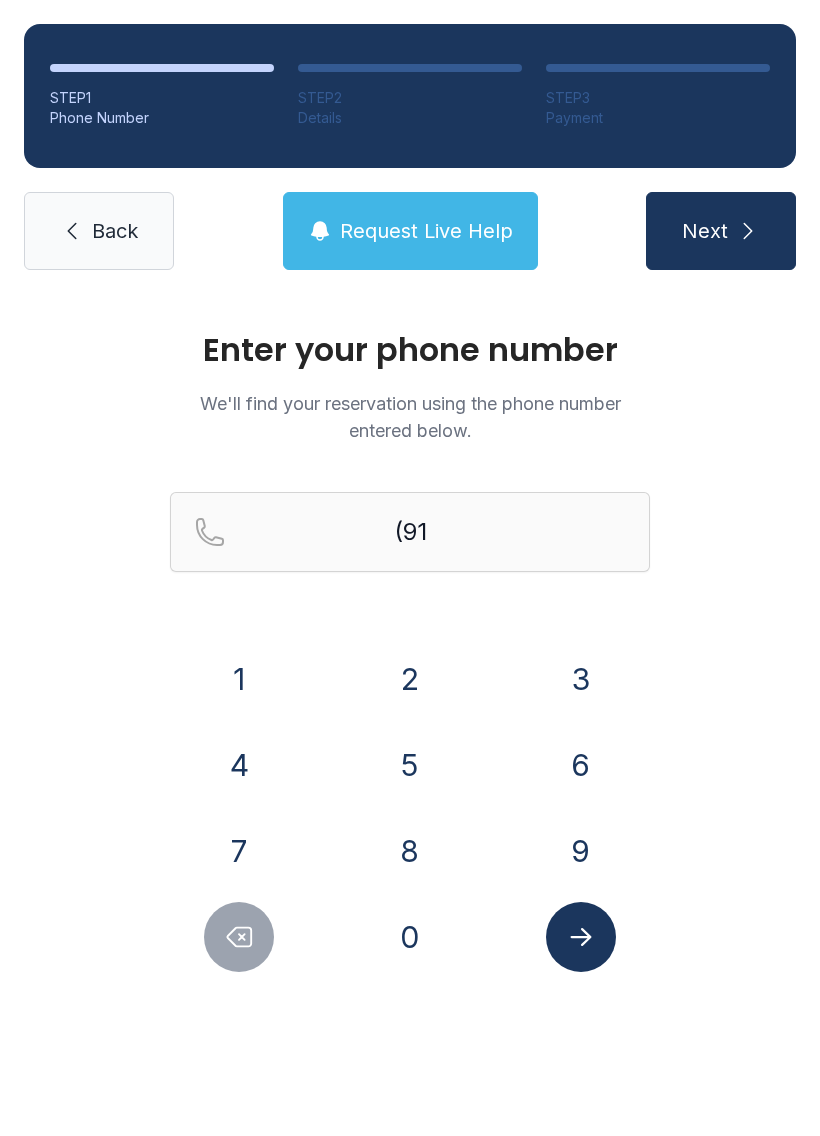 click on "0" at bounding box center [239, 679] 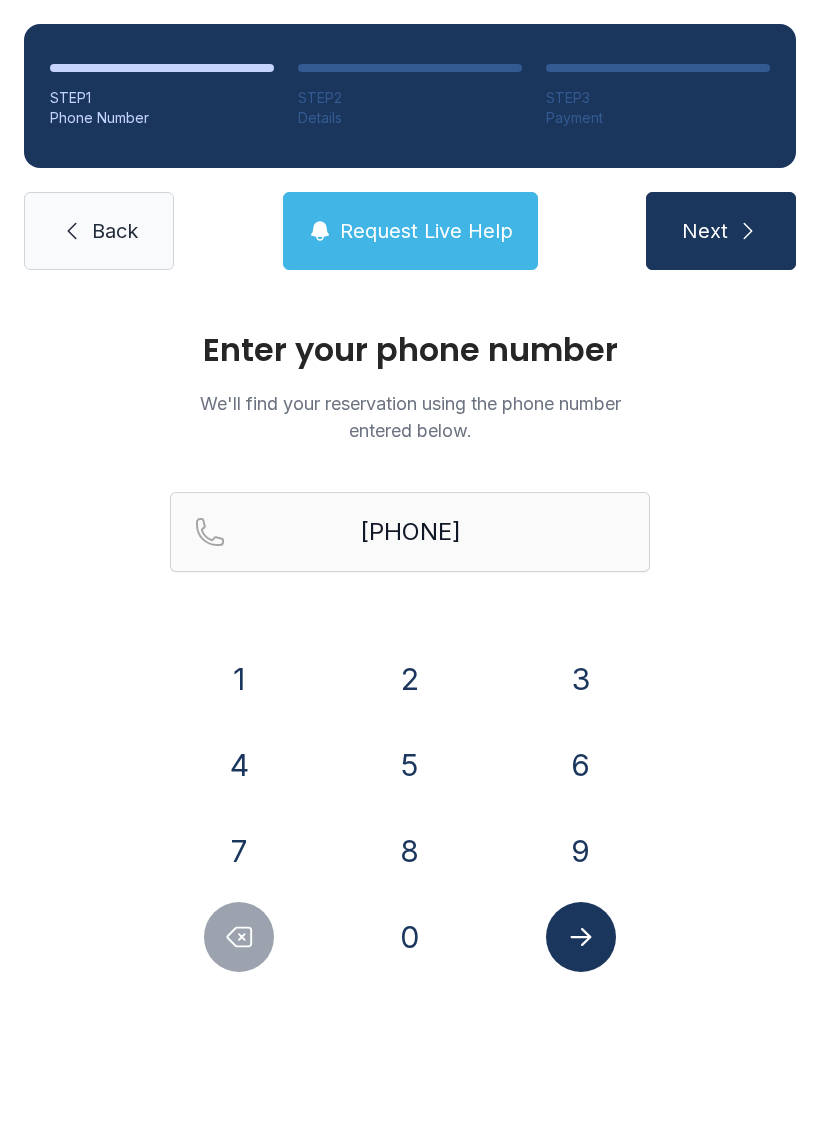 click on "8" at bounding box center (239, 679) 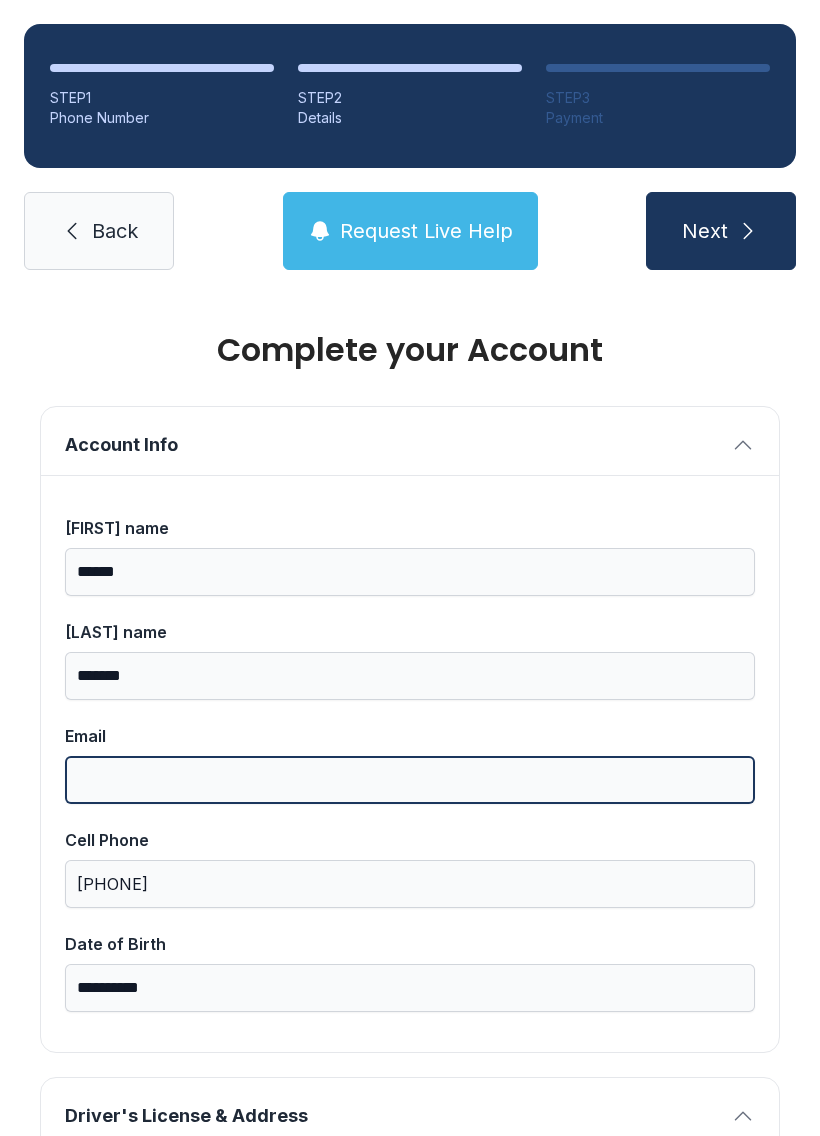 click on "Email" at bounding box center [410, 780] 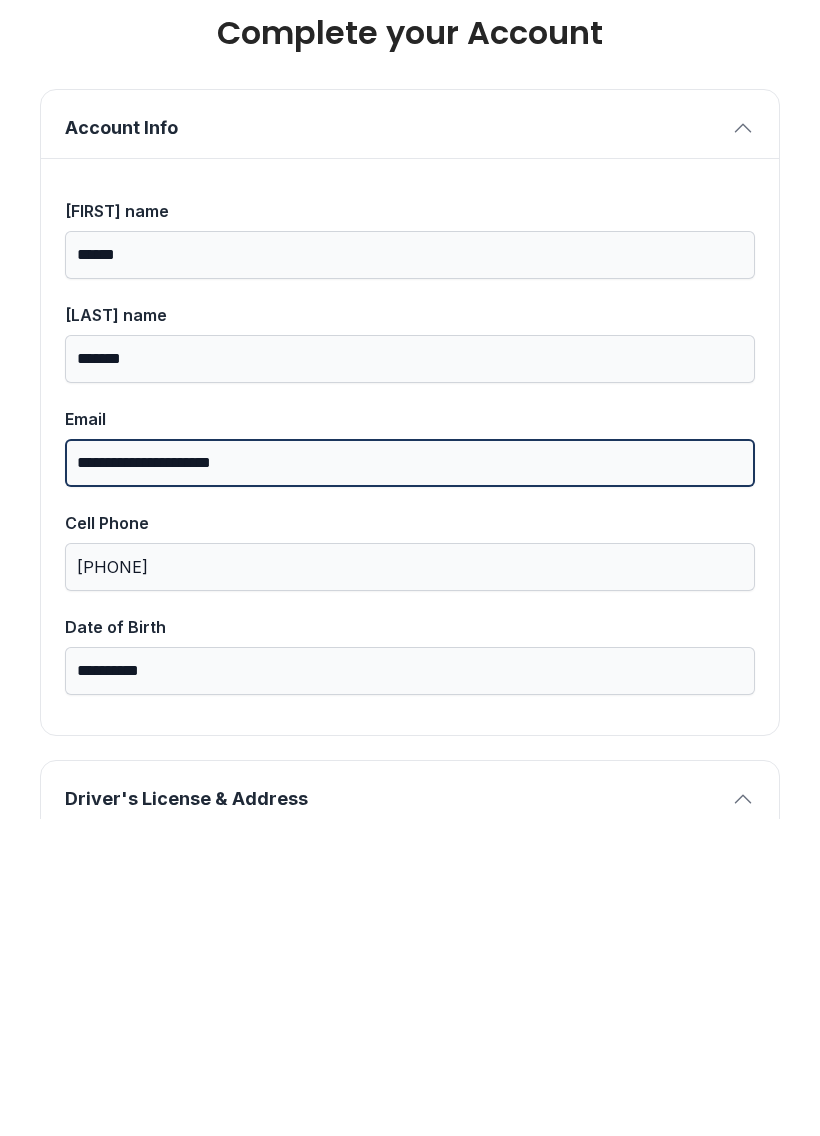 type on "**********" 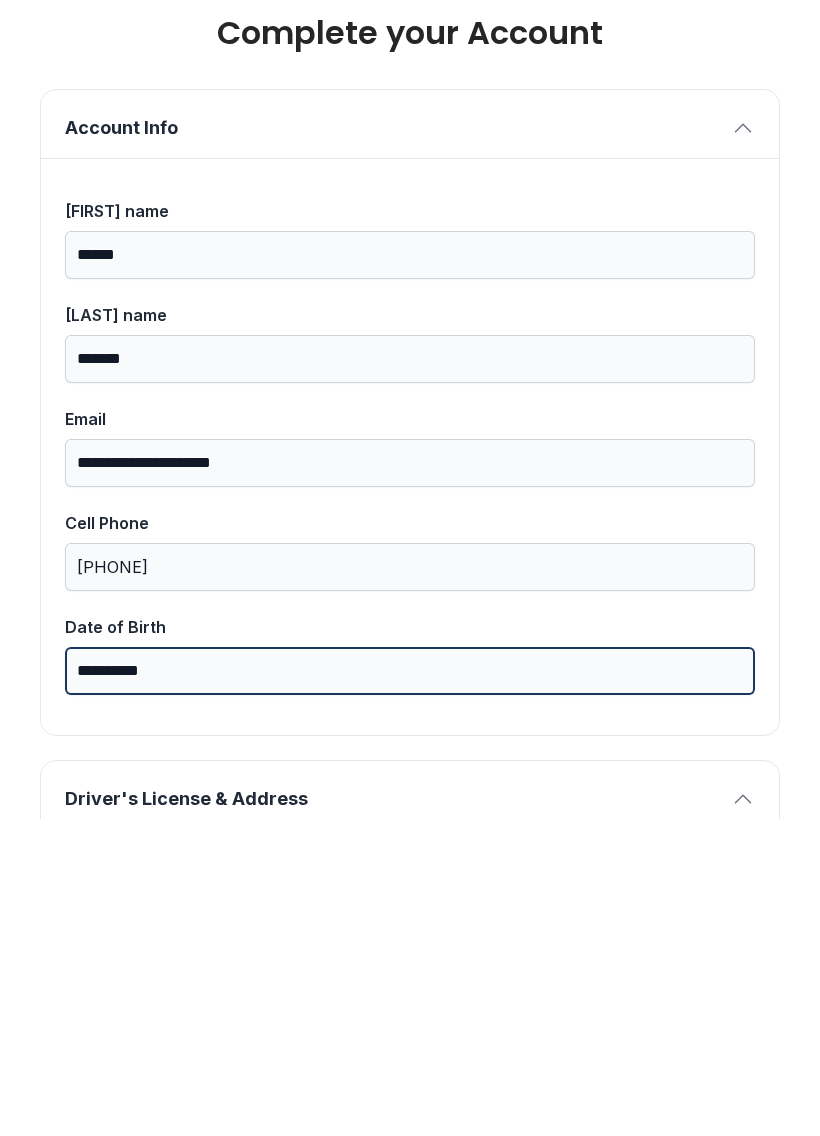 click on "**********" at bounding box center [410, 988] 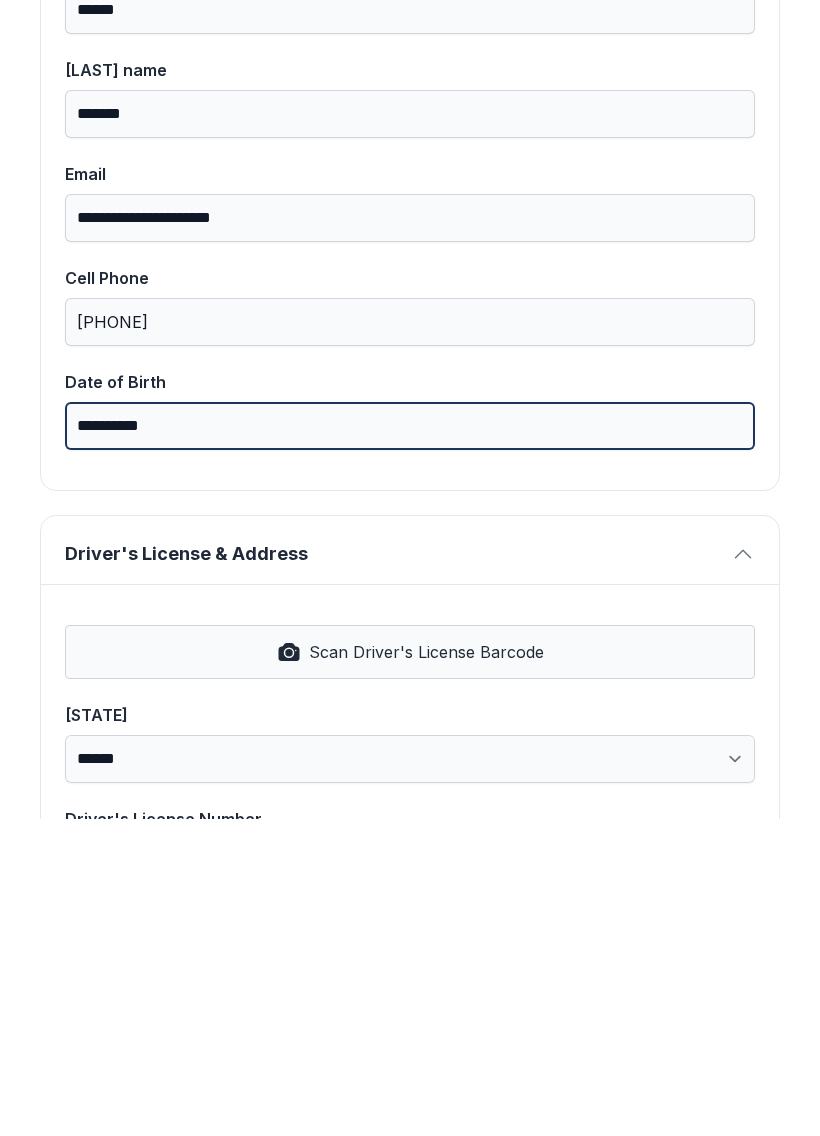 scroll, scrollTop: 258, scrollLeft: 0, axis: vertical 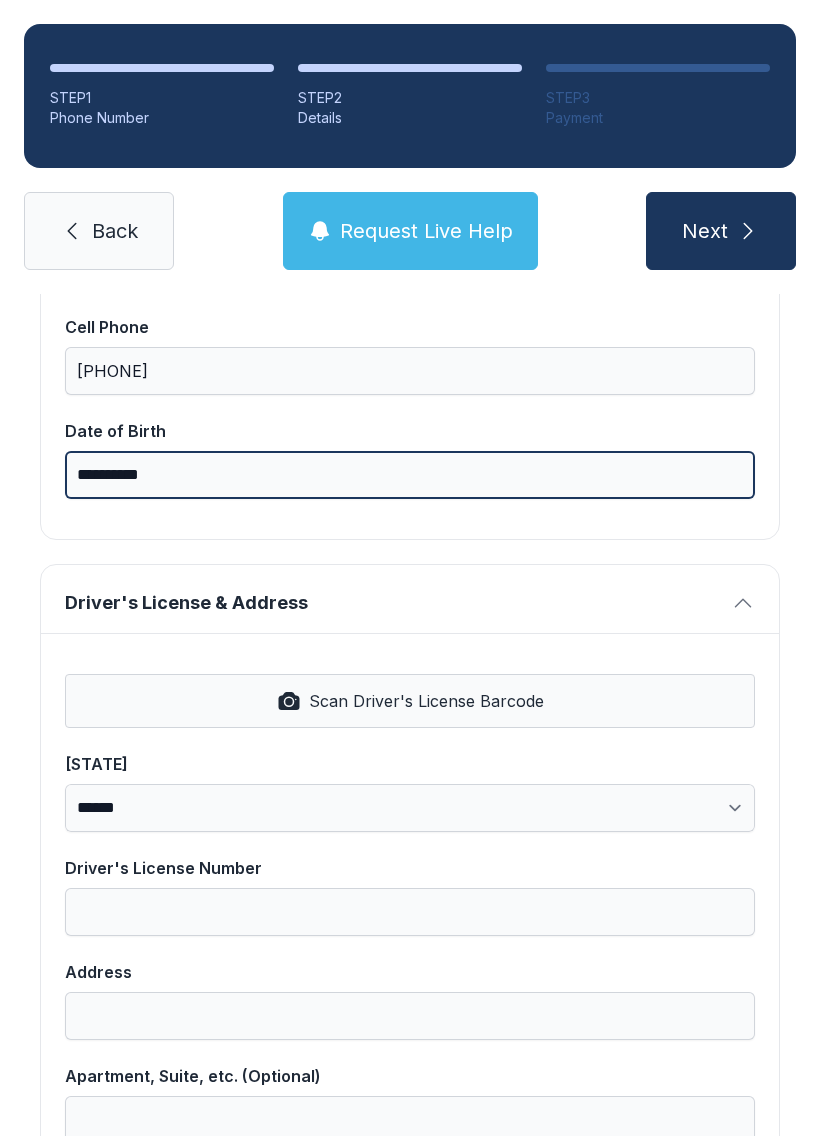 type on "**********" 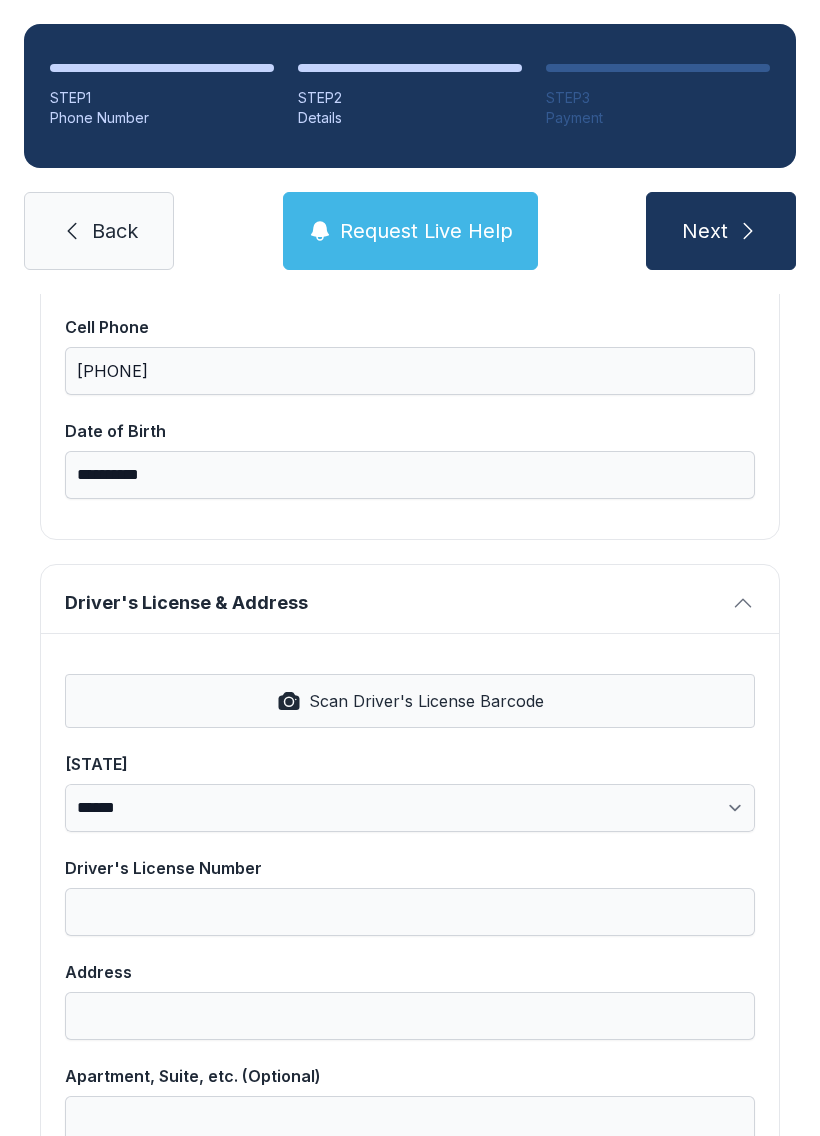 click on "Scan Driver's License Barcode" at bounding box center [426, 701] 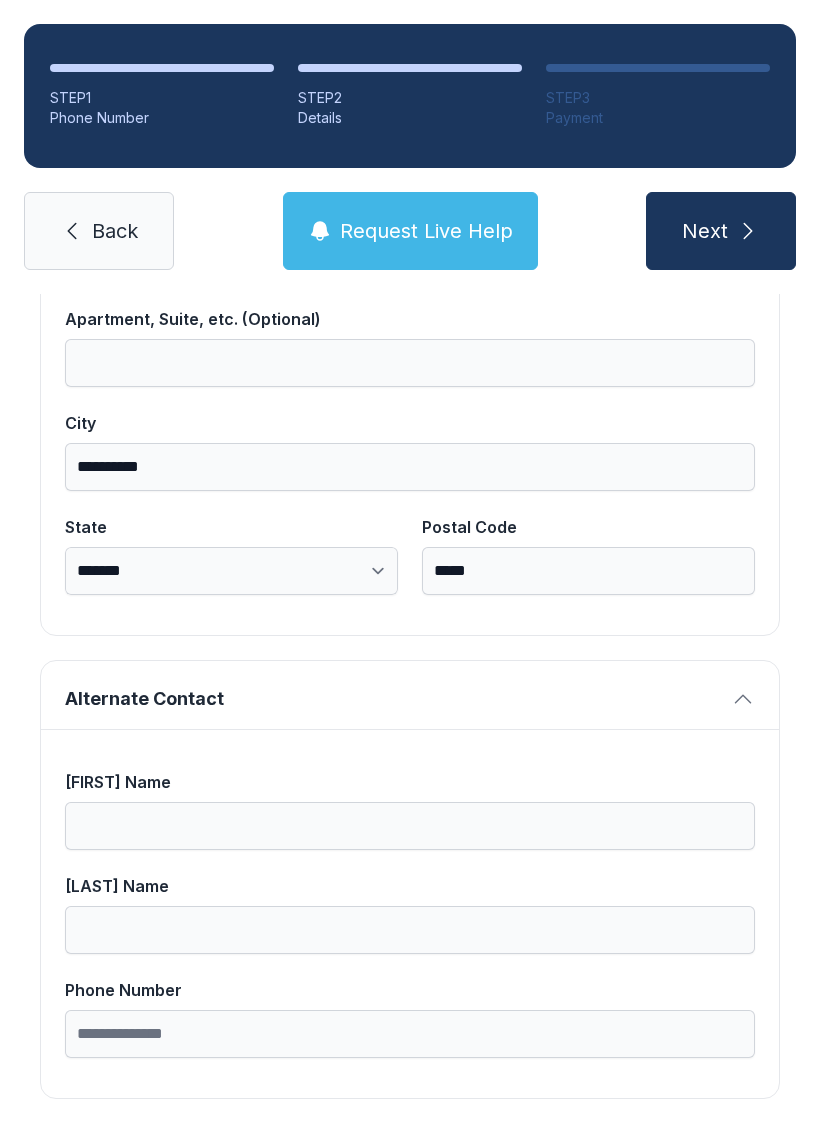 scroll, scrollTop: 1269, scrollLeft: 0, axis: vertical 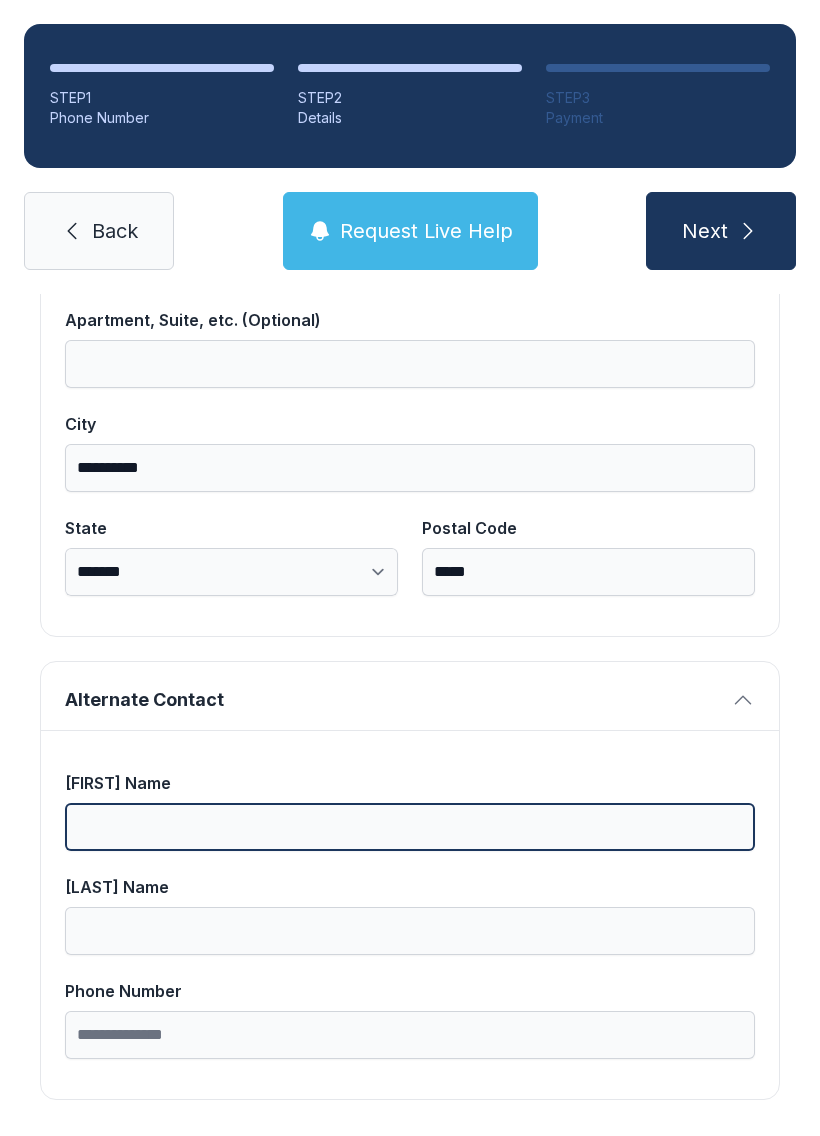 click on "[FIRST] Name" at bounding box center (410, 827) 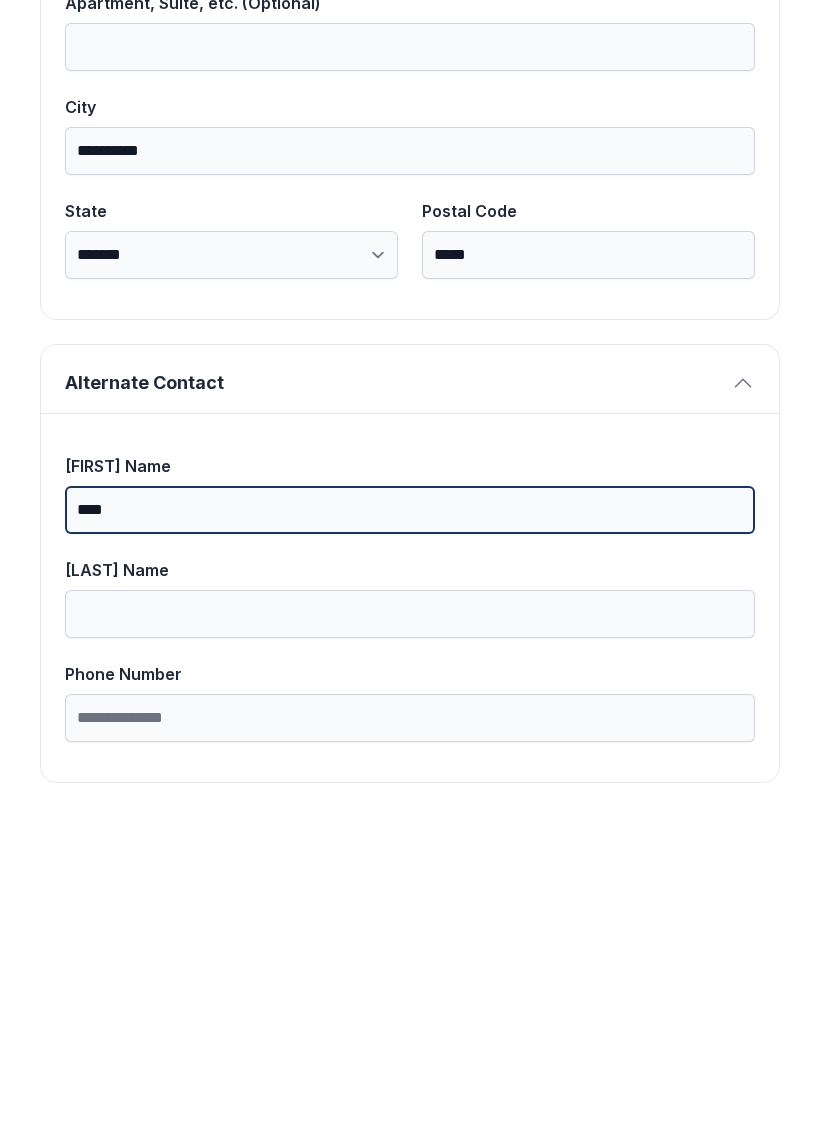 type on "****" 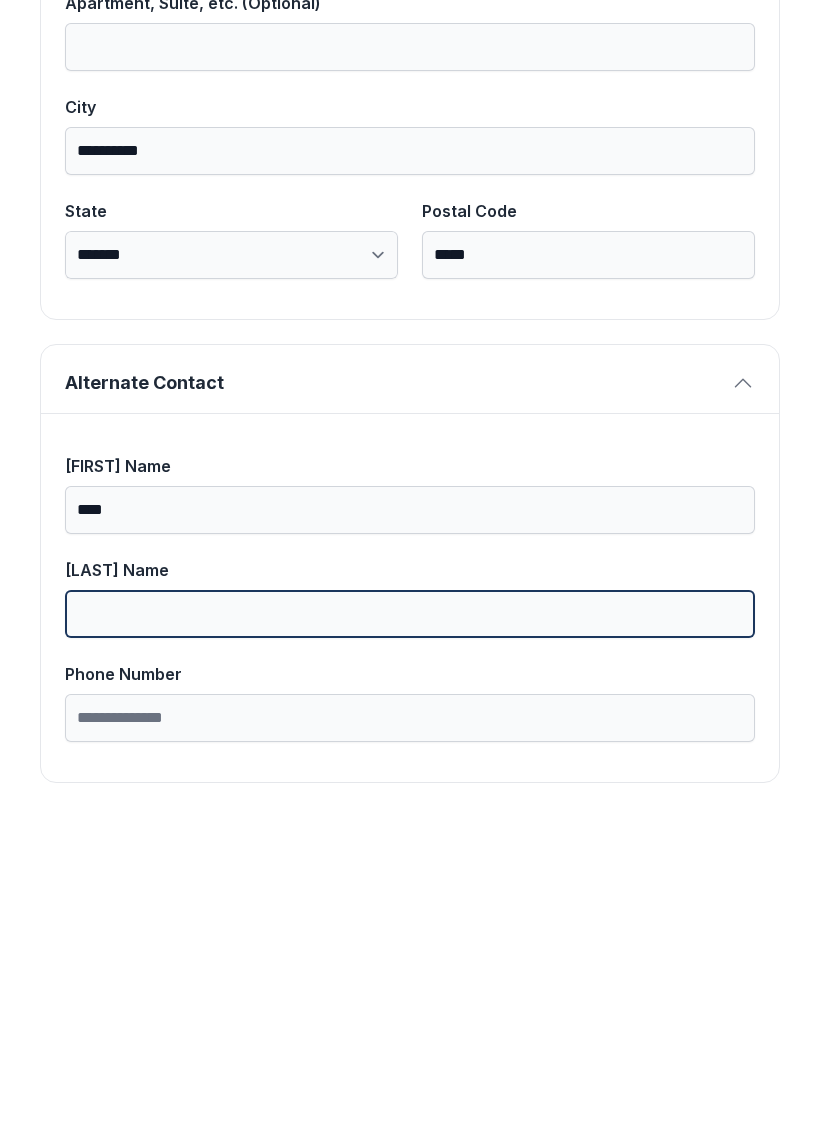 click on "[LAST] Name" at bounding box center (410, 931) 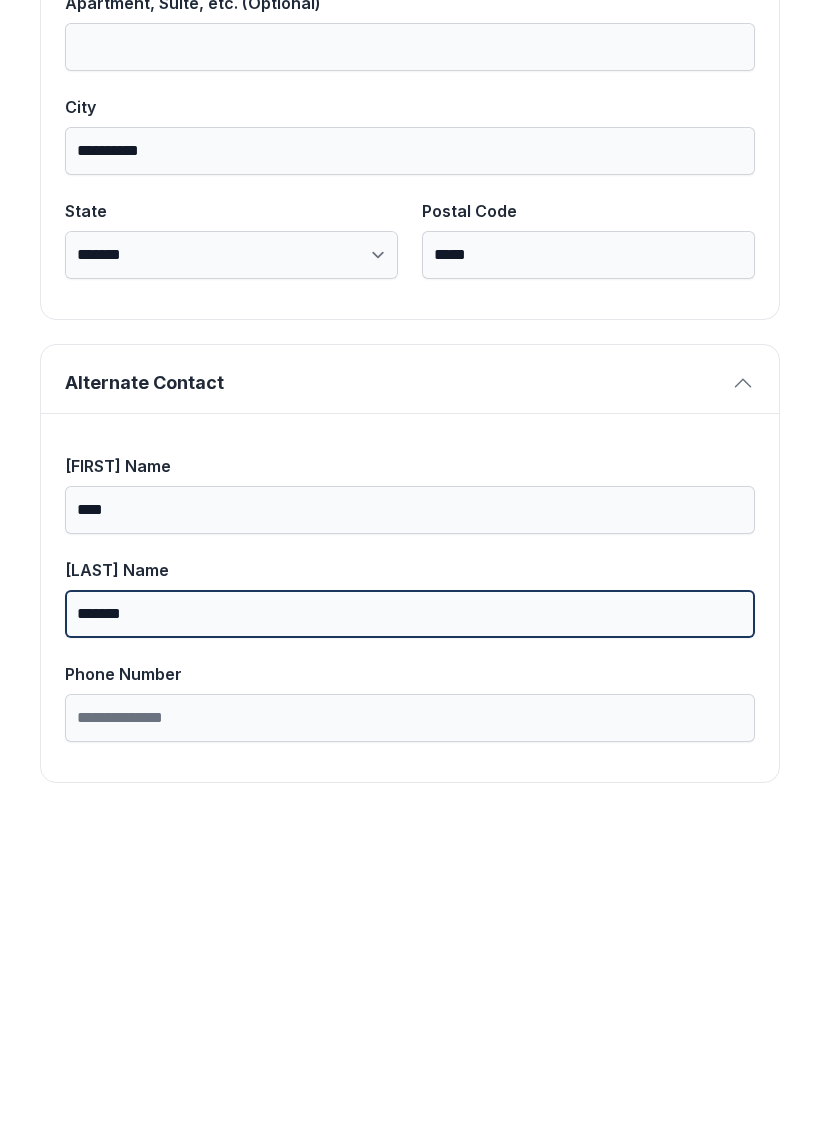 type on "*******" 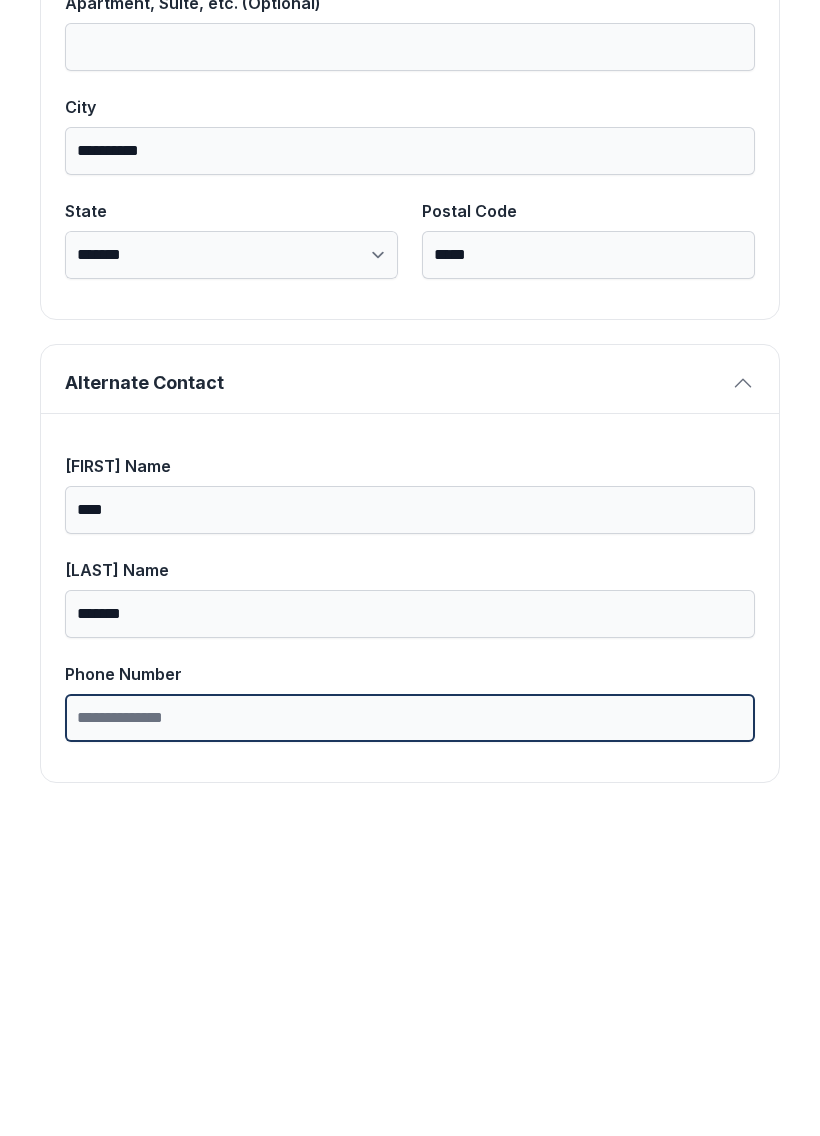 click on "Phone Number" at bounding box center [410, 1035] 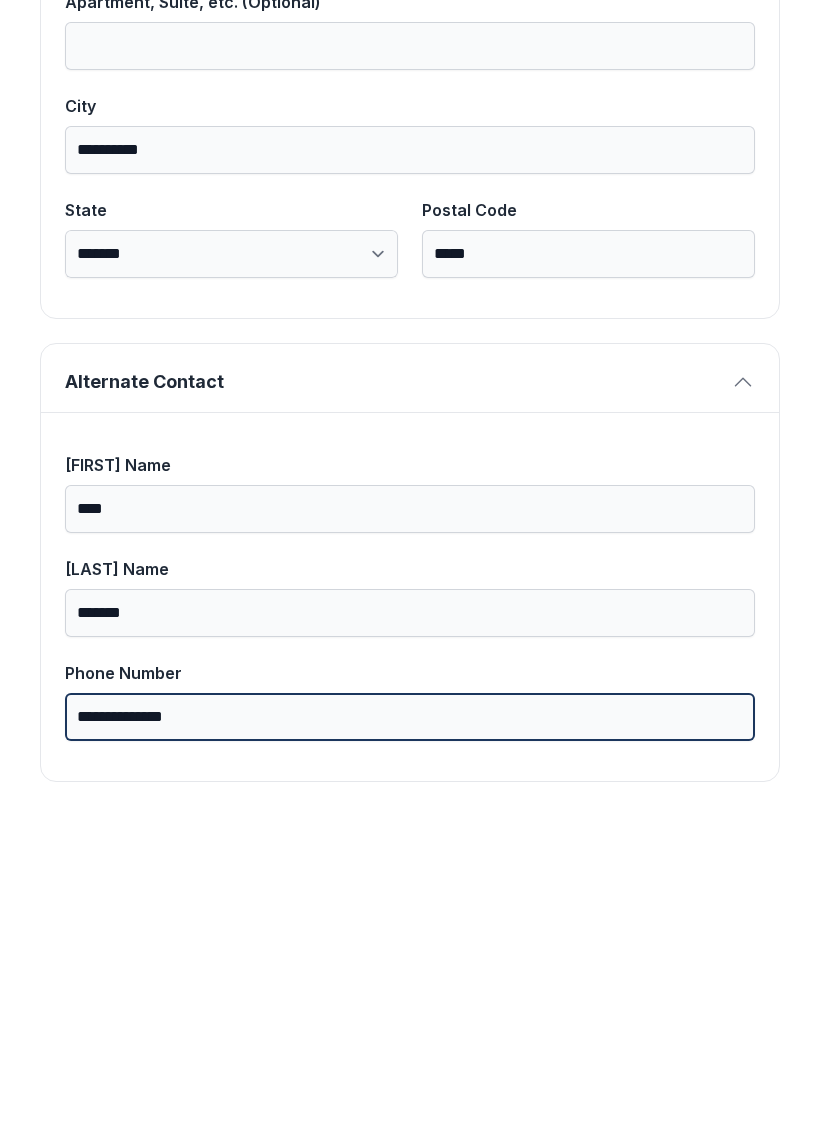 scroll, scrollTop: 1269, scrollLeft: 0, axis: vertical 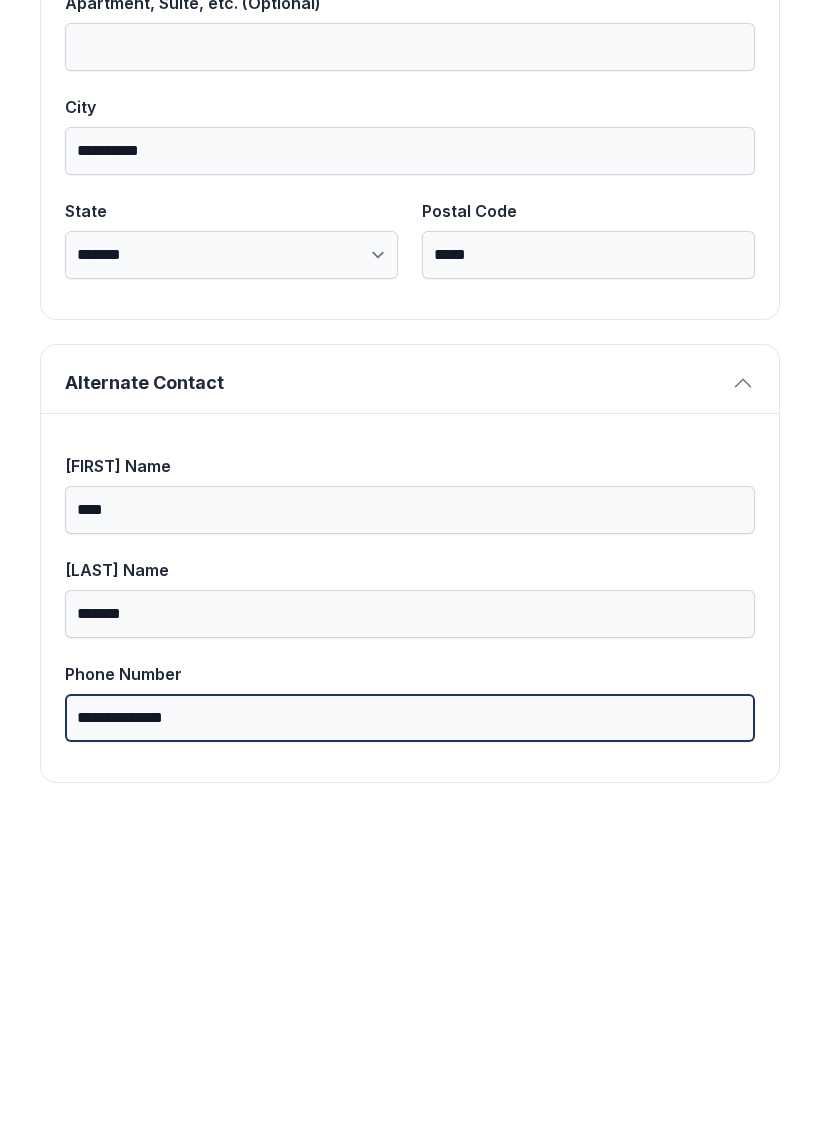 type on "**********" 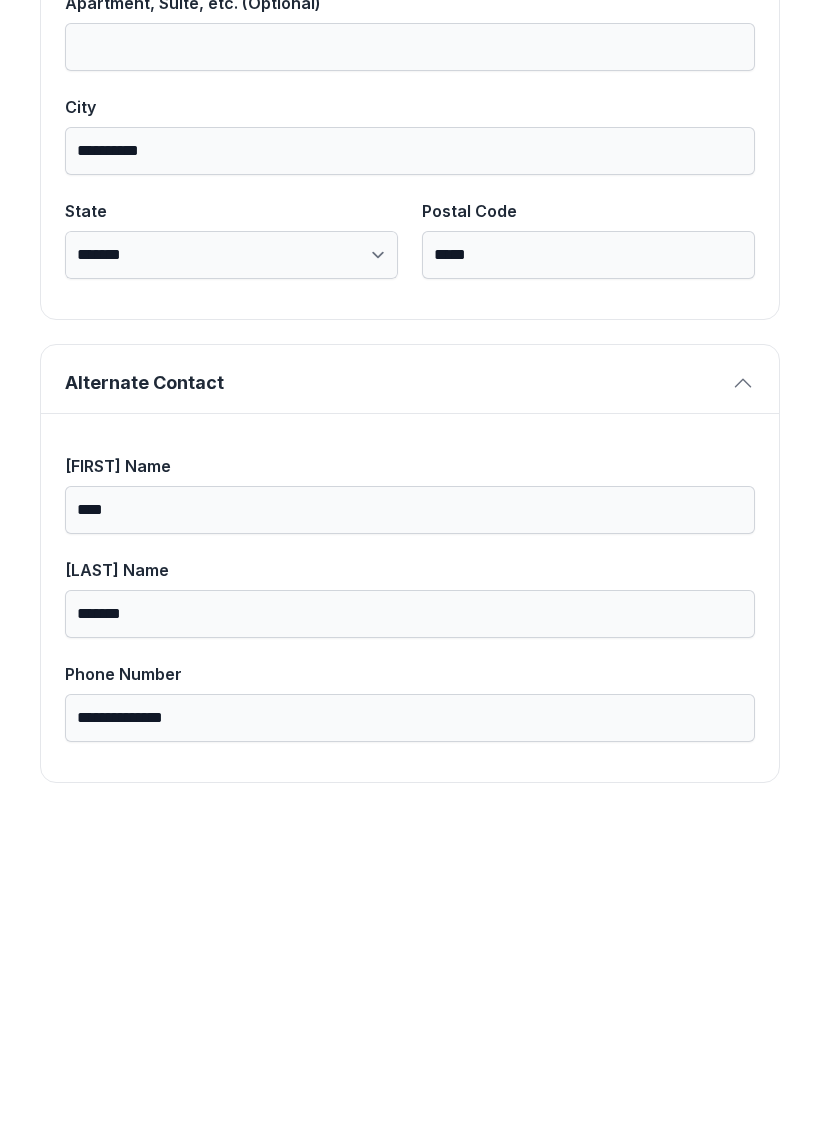click on "**********" at bounding box center (410, 102) 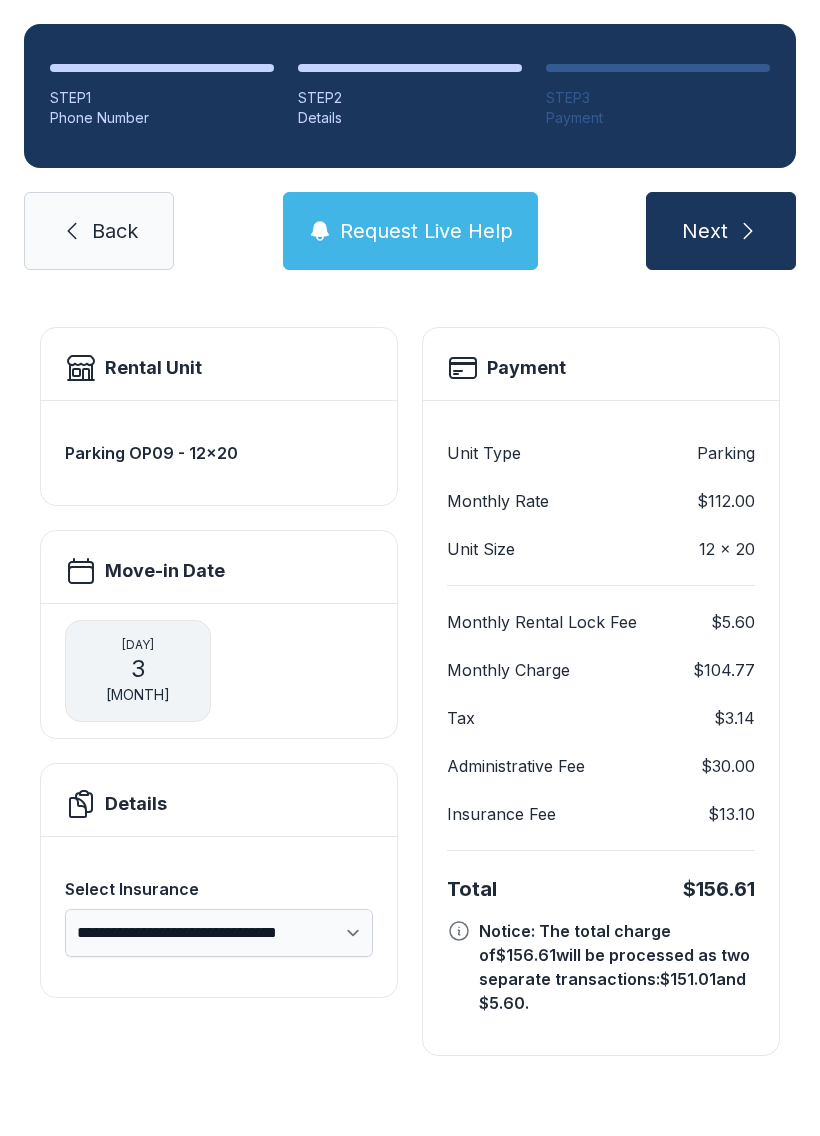 scroll, scrollTop: 11, scrollLeft: 0, axis: vertical 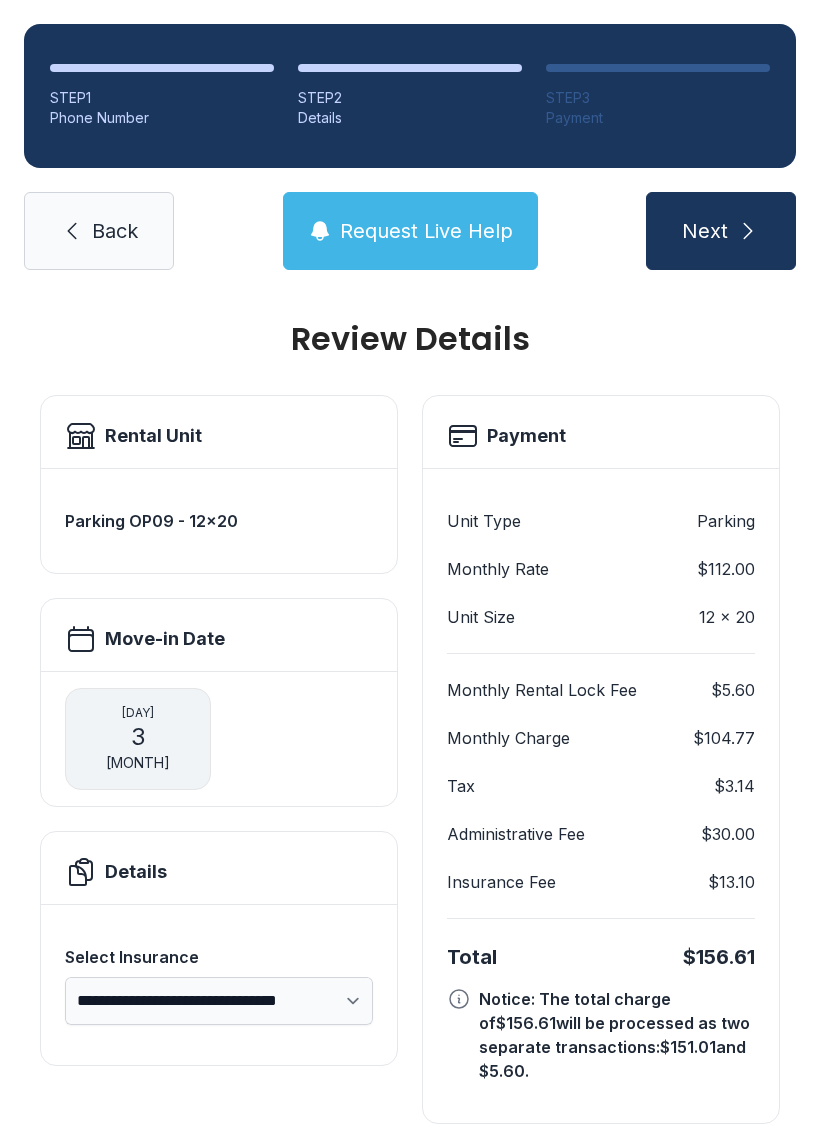 click on "**********" at bounding box center (219, 1001) 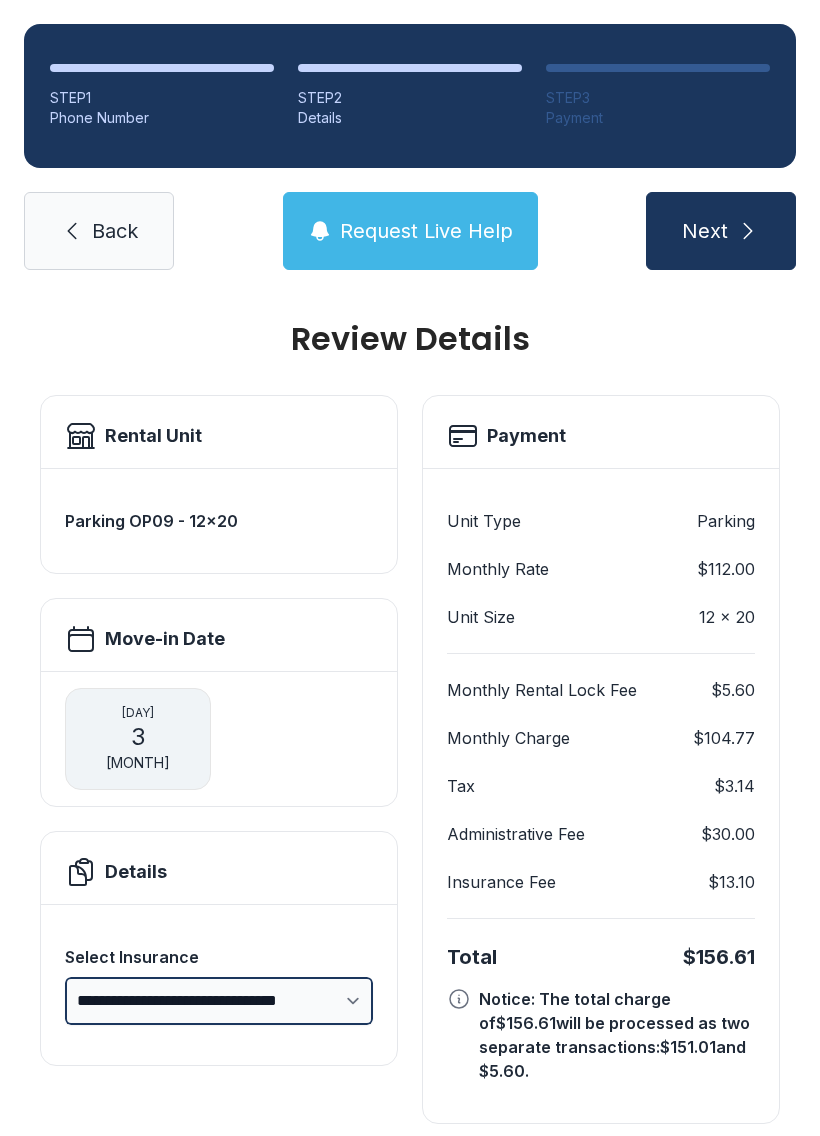 select on "****" 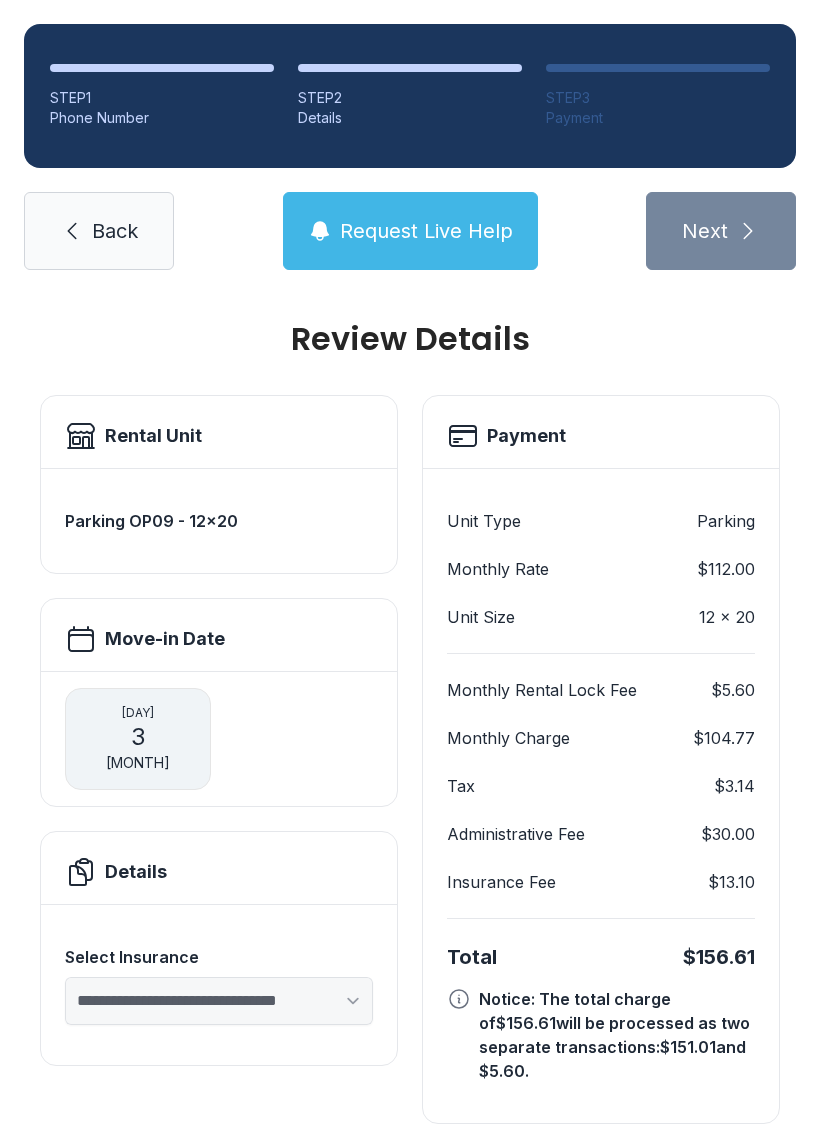 scroll, scrollTop: 0, scrollLeft: 0, axis: both 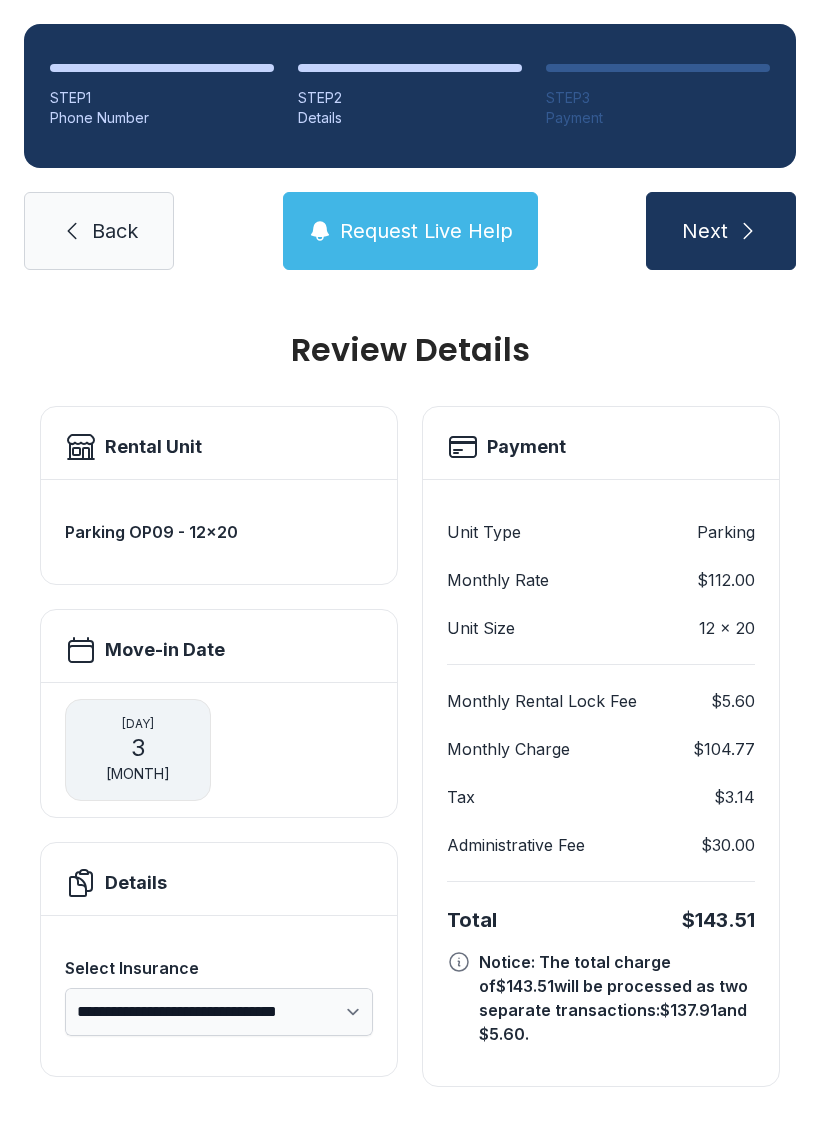 click on "Back" at bounding box center [115, 231] 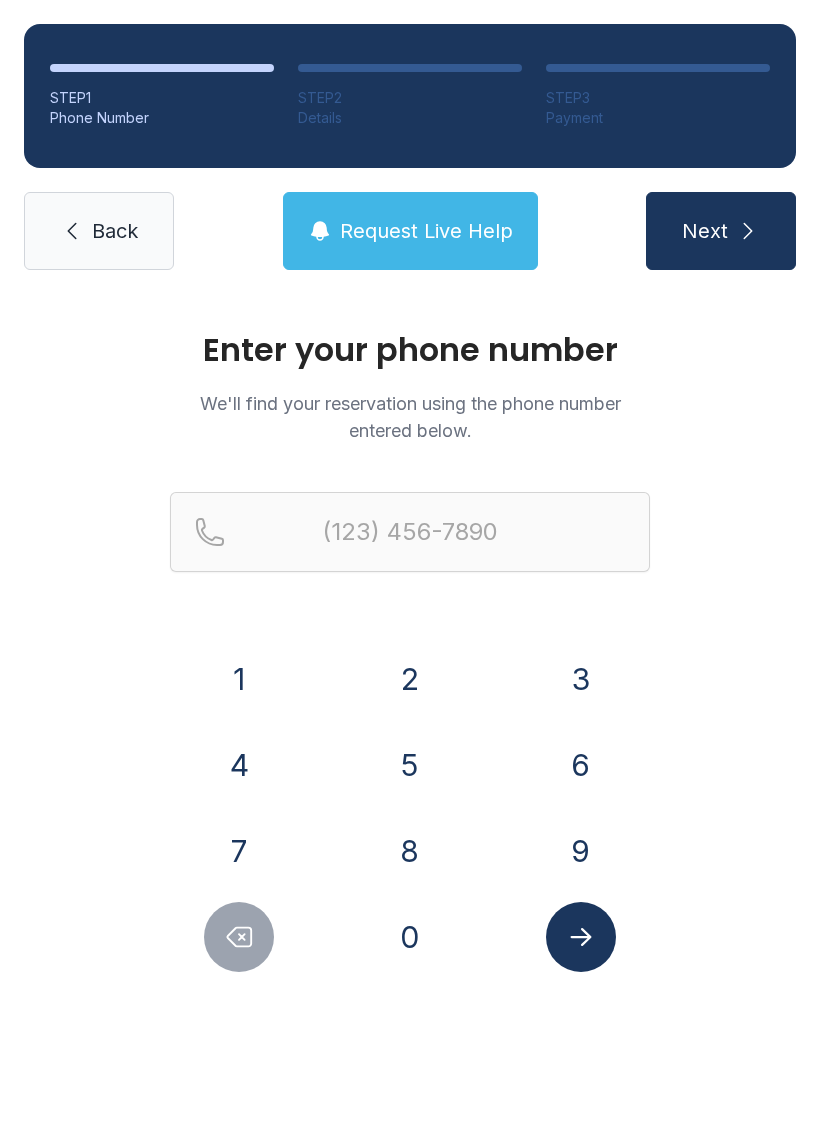 scroll, scrollTop: 0, scrollLeft: 0, axis: both 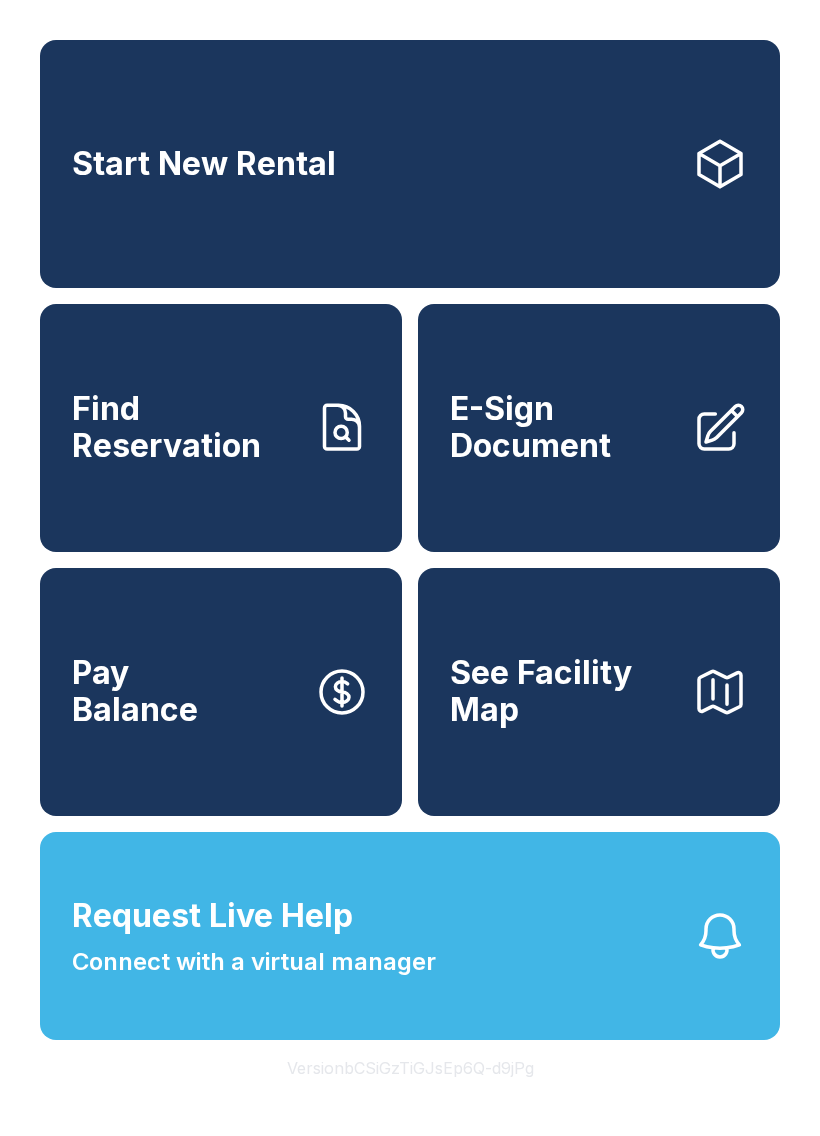 click on "E-Sign Document" at bounding box center (599, 428) 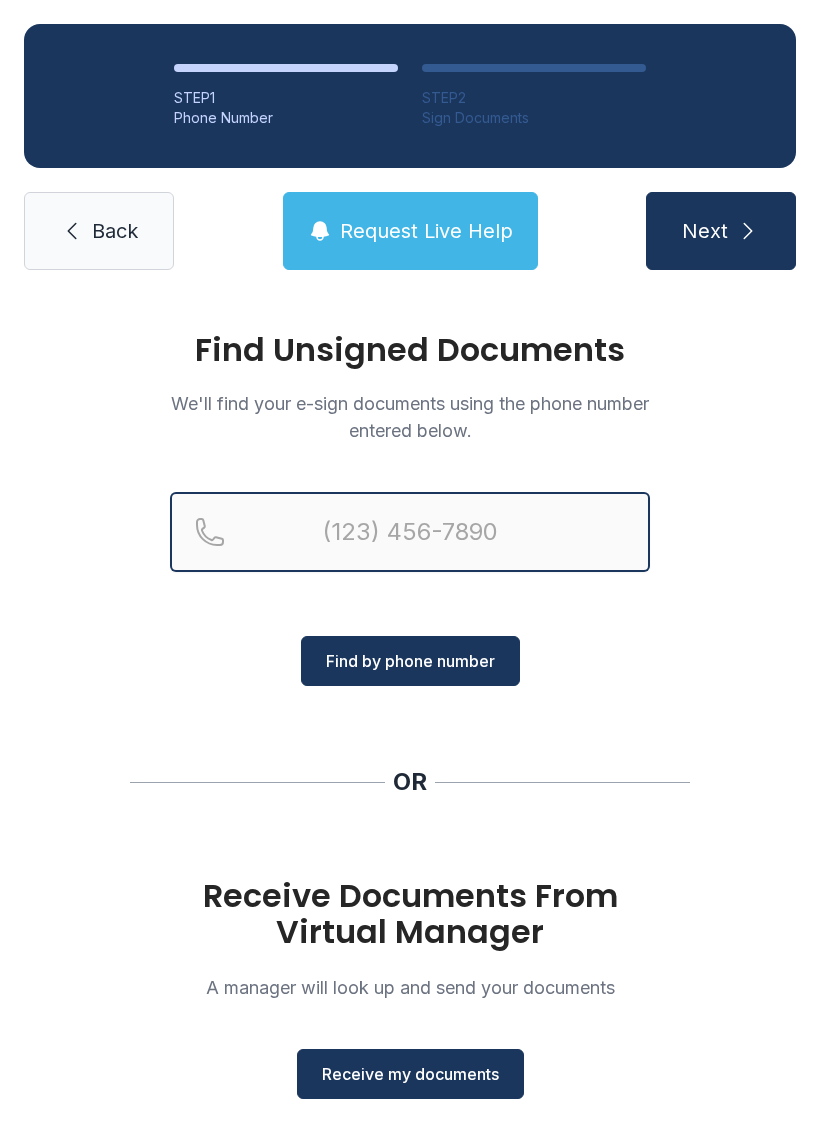 click at bounding box center [410, 532] 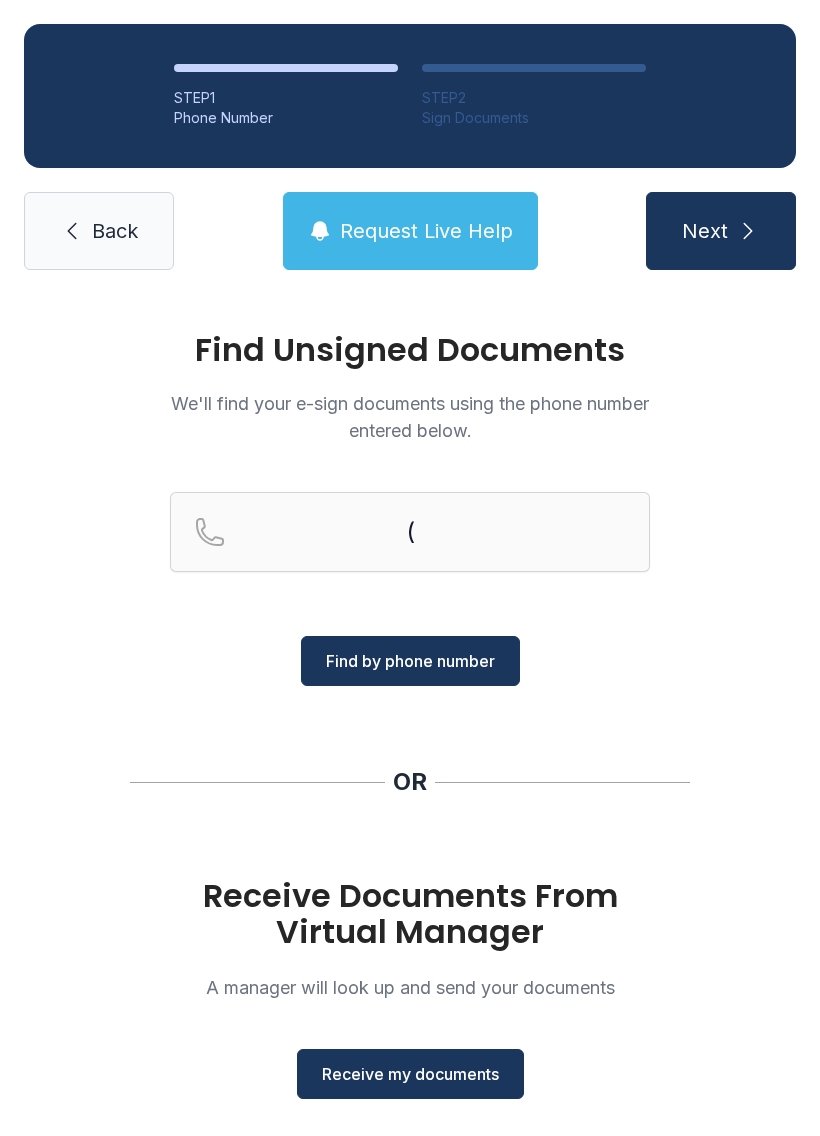click on "We'll find your e-sign documents using the phone number entered below. ( Find by phone number OR Receive Documents From Virtual Manager A manager will look up and send your documents Receive my documents" at bounding box center [410, 736] 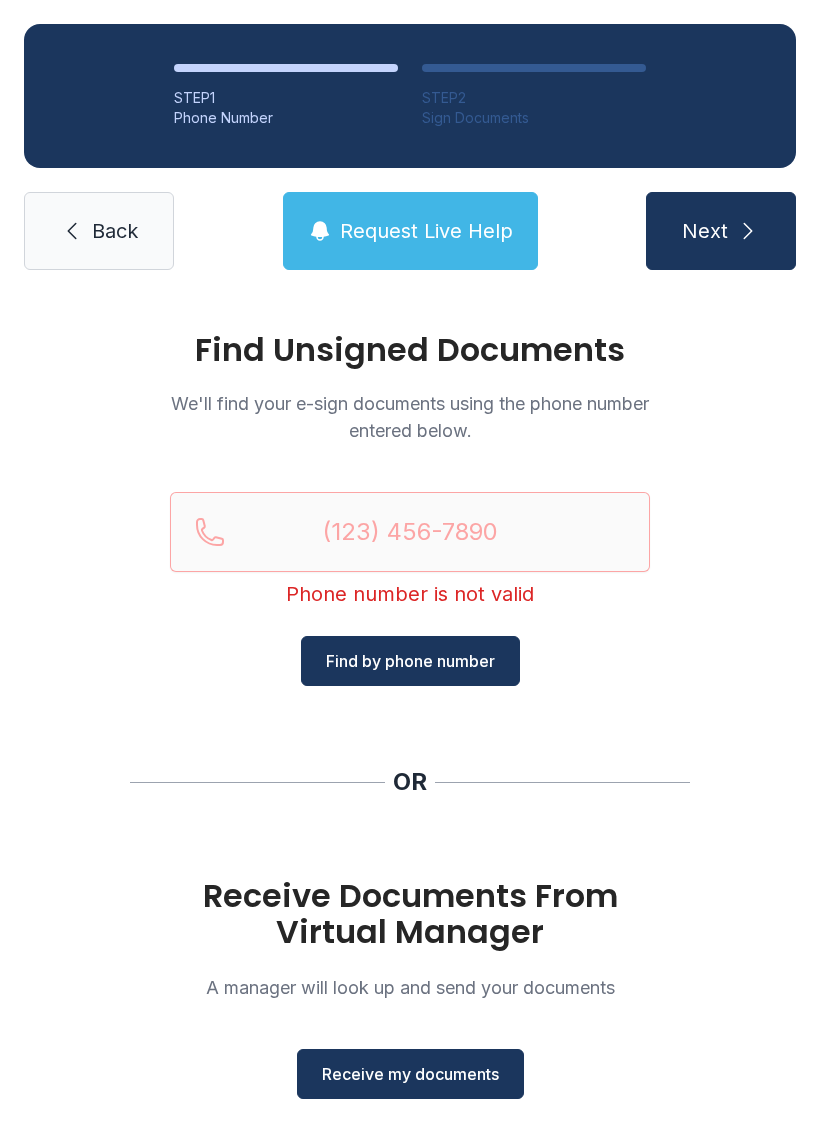 click on "Receive my documents" at bounding box center [410, 1074] 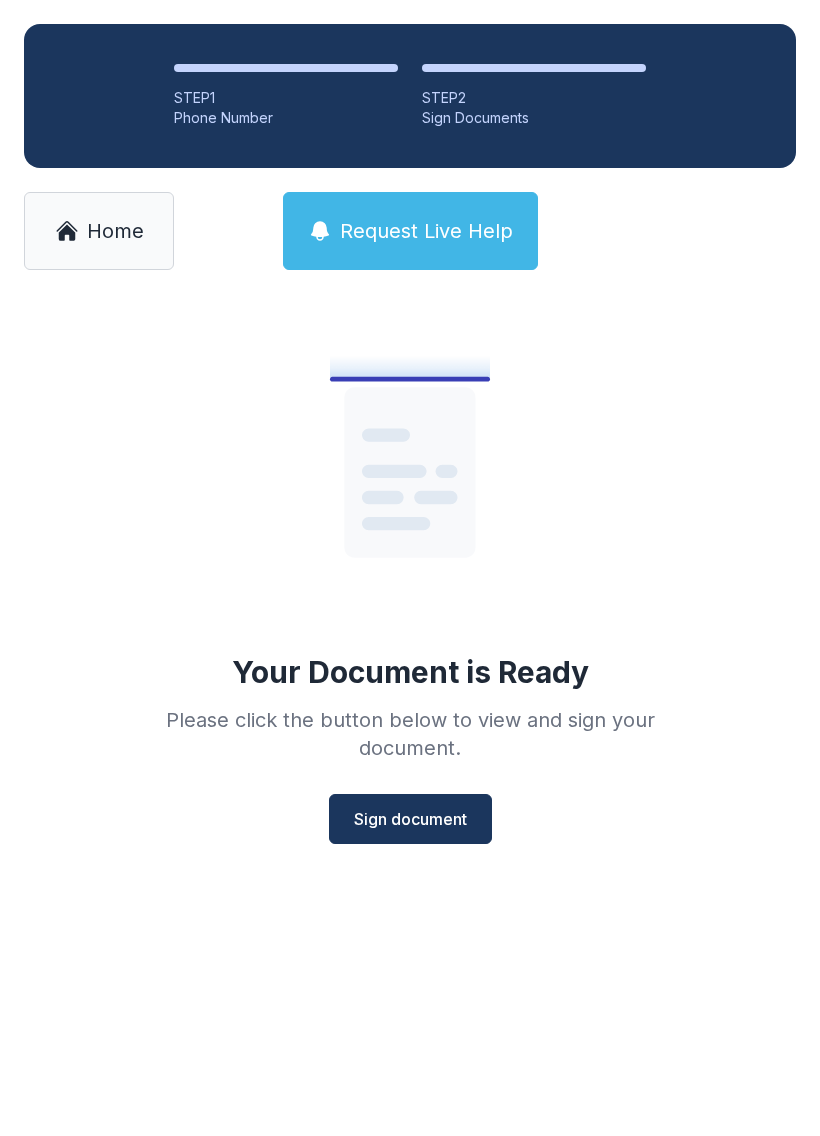 click on "Sign document" at bounding box center [410, 819] 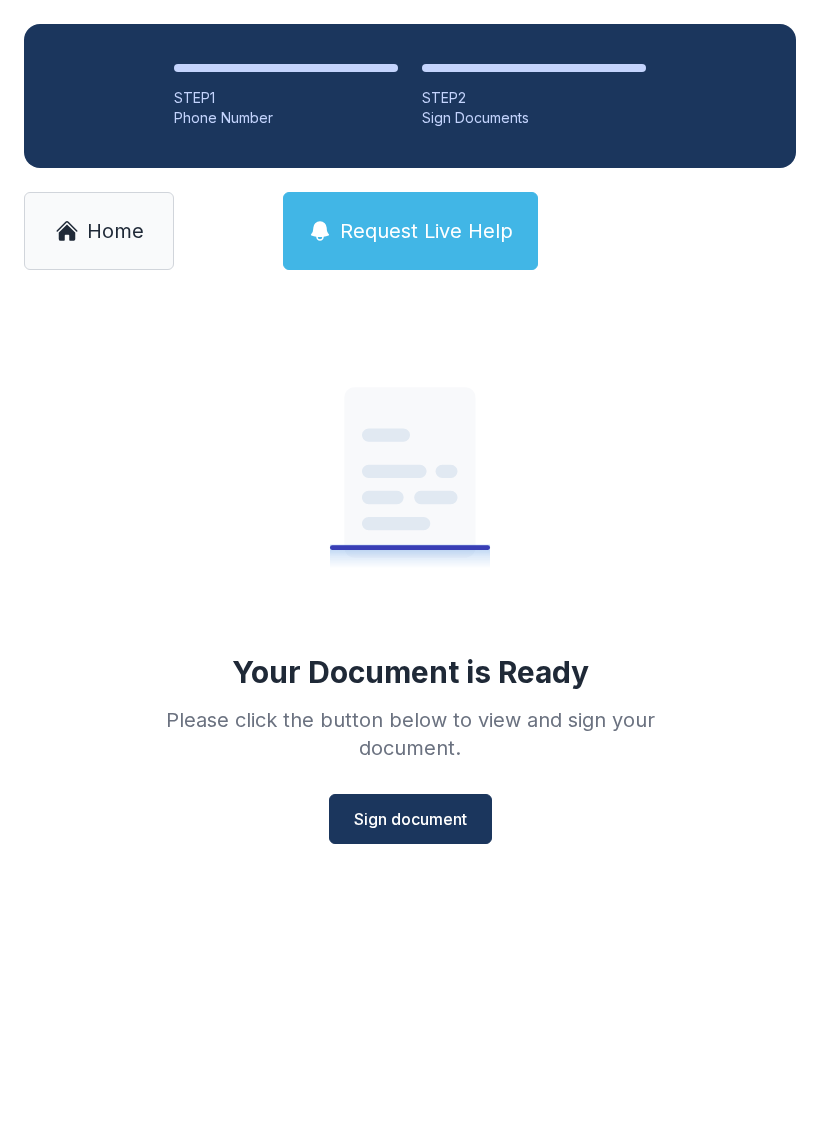 click on "Home" at bounding box center (99, 231) 